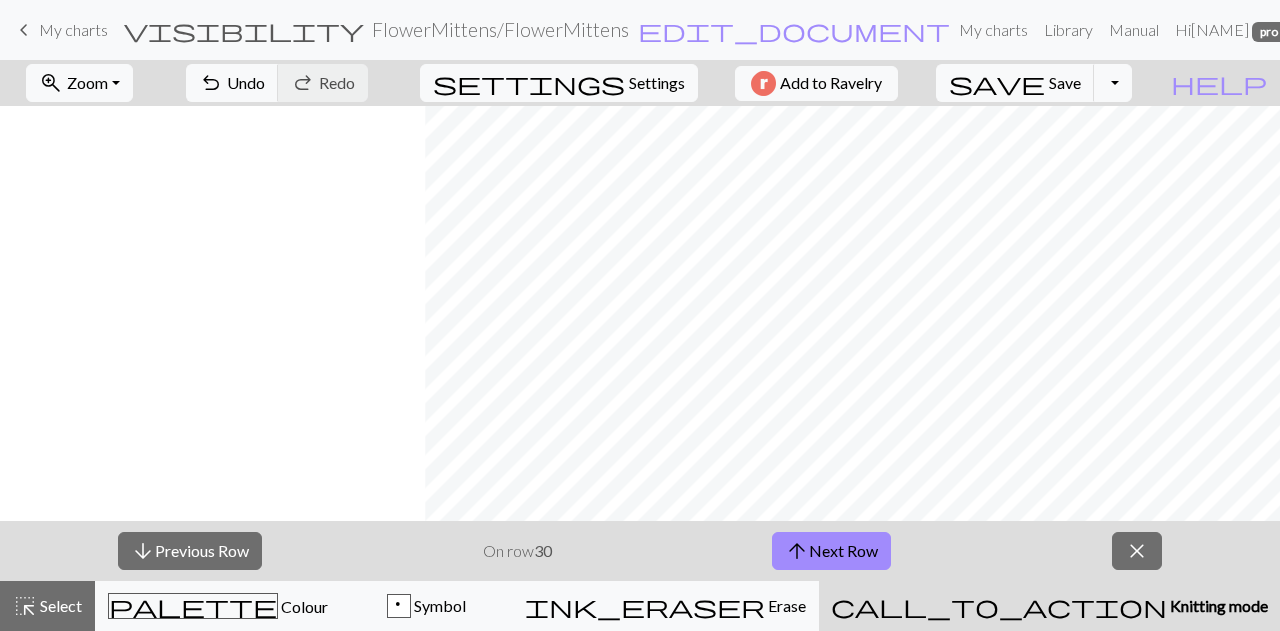 scroll, scrollTop: 0, scrollLeft: 0, axis: both 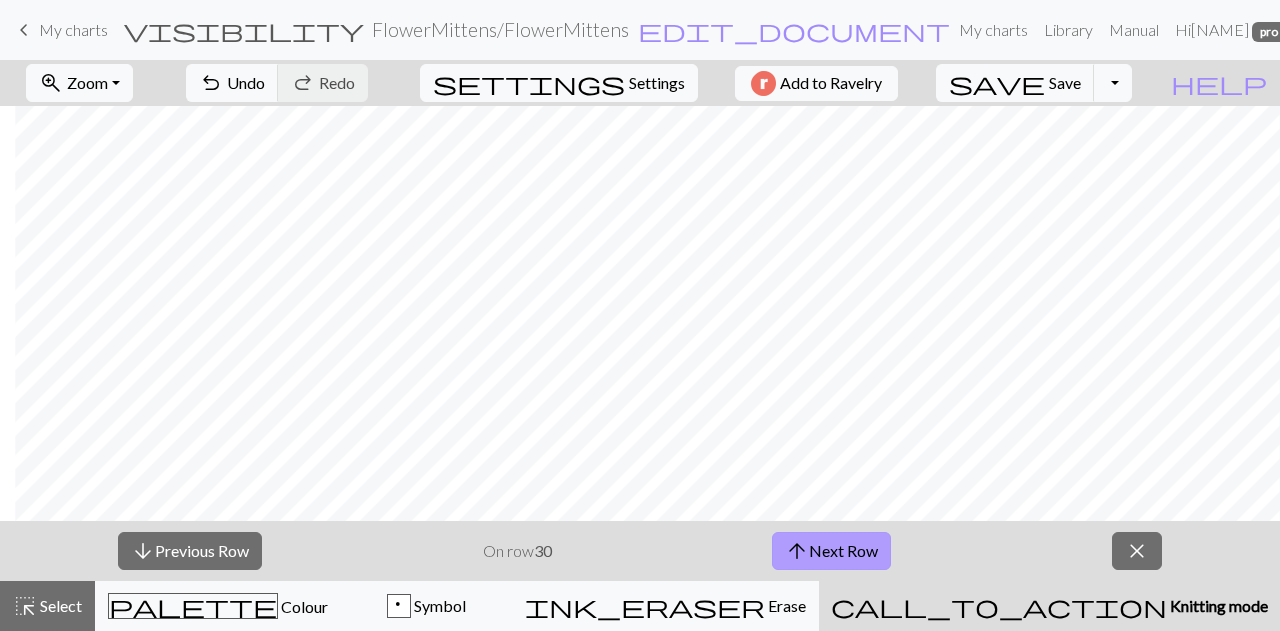 click on "arrow_upward  Next Row" at bounding box center [831, 551] 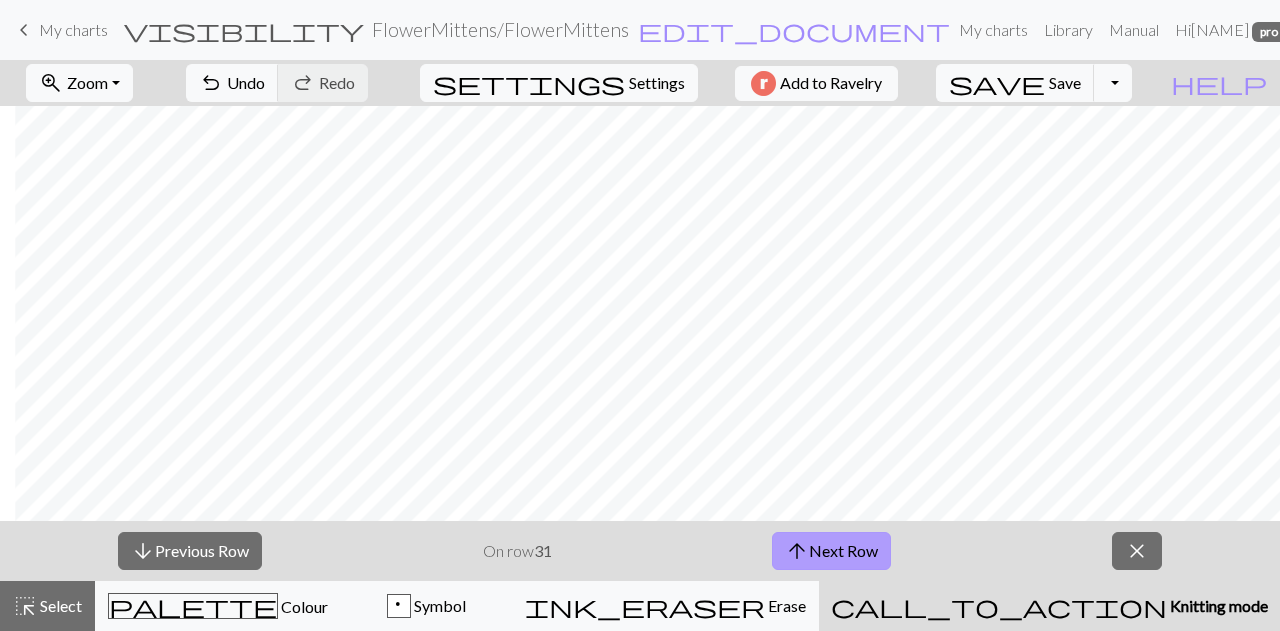 click on "arrow_upward  Next Row" at bounding box center (831, 551) 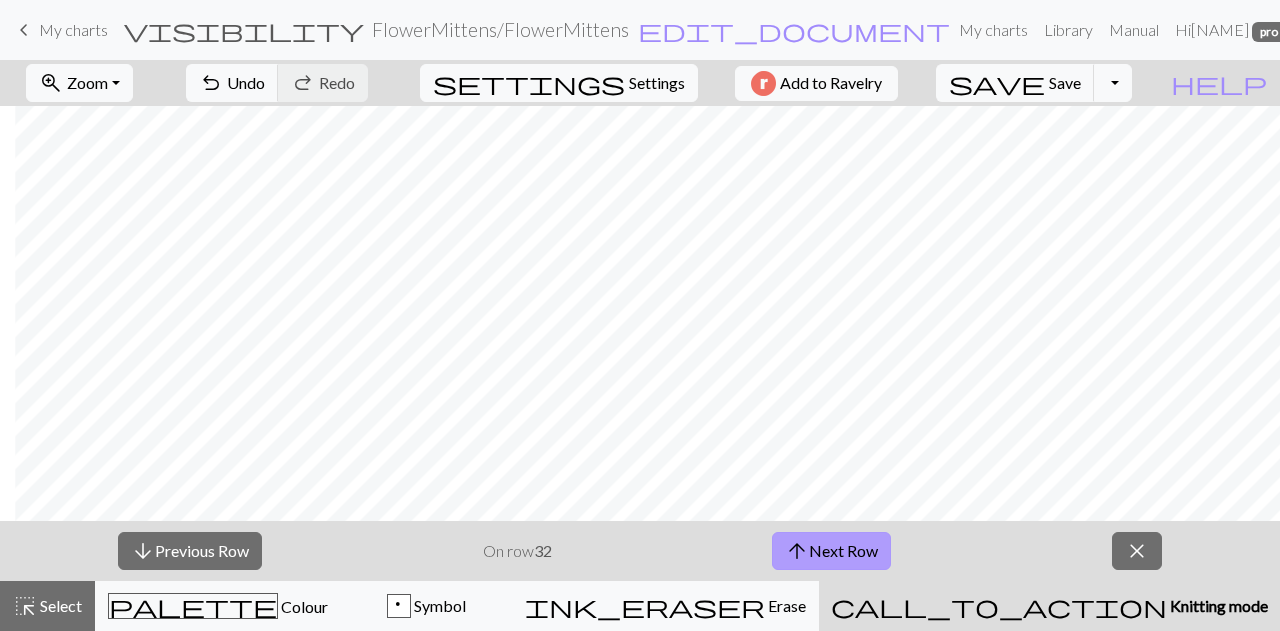 click on "arrow_upward  Next Row" at bounding box center (831, 551) 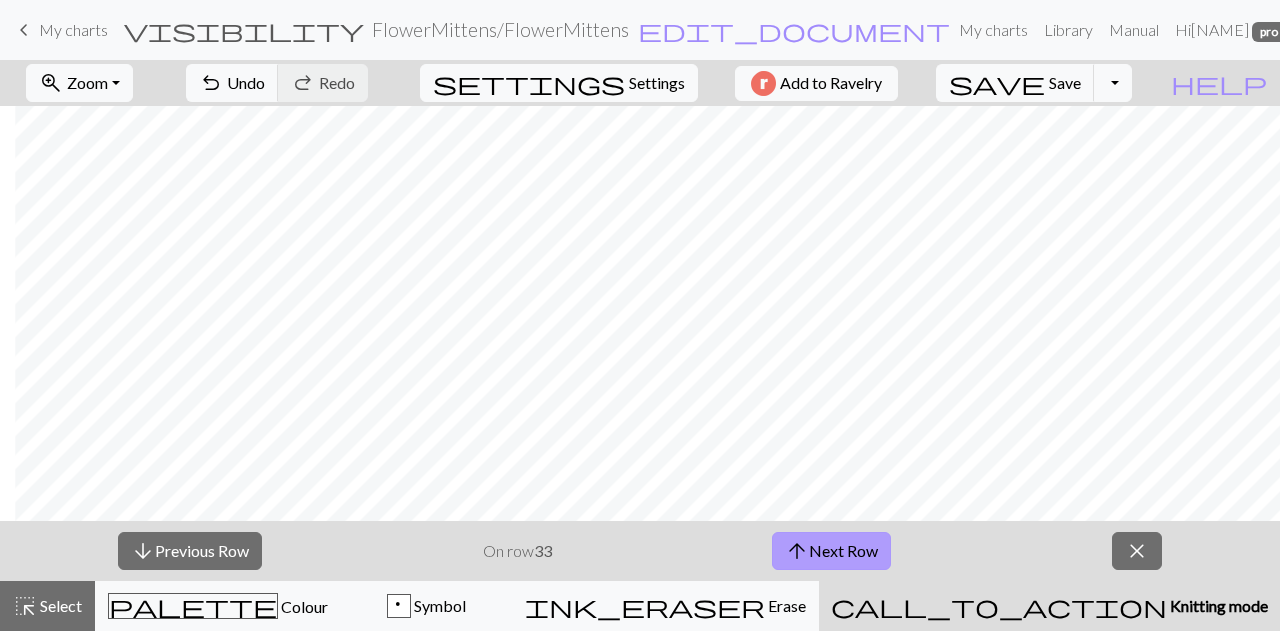 click on "arrow_upward  Next Row" at bounding box center [831, 551] 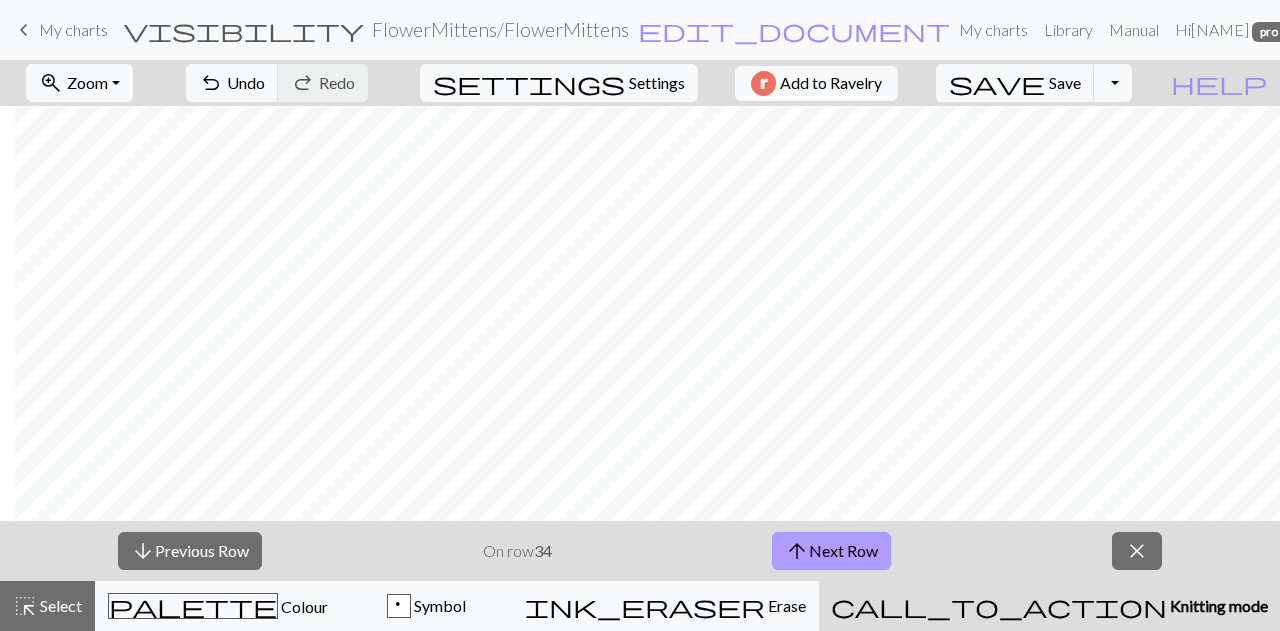 click on "arrow_upward  Next Row" at bounding box center [831, 551] 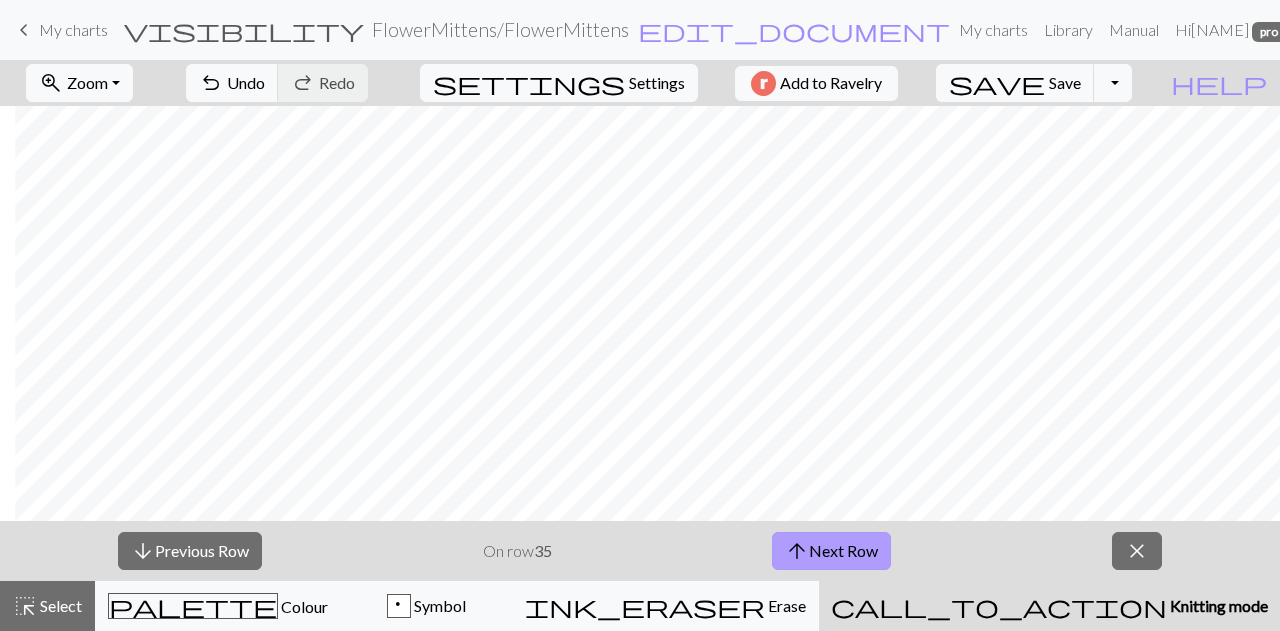 click on "arrow_upward  Next Row" at bounding box center (831, 551) 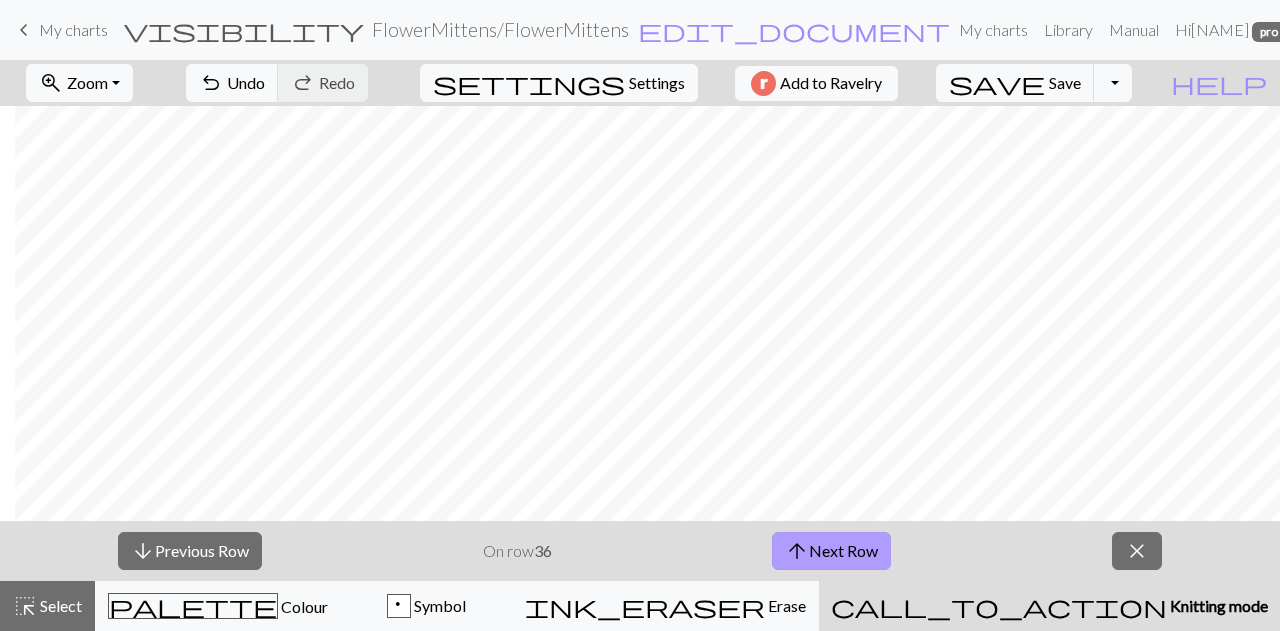 click on "arrow_upward  Next Row" at bounding box center (831, 551) 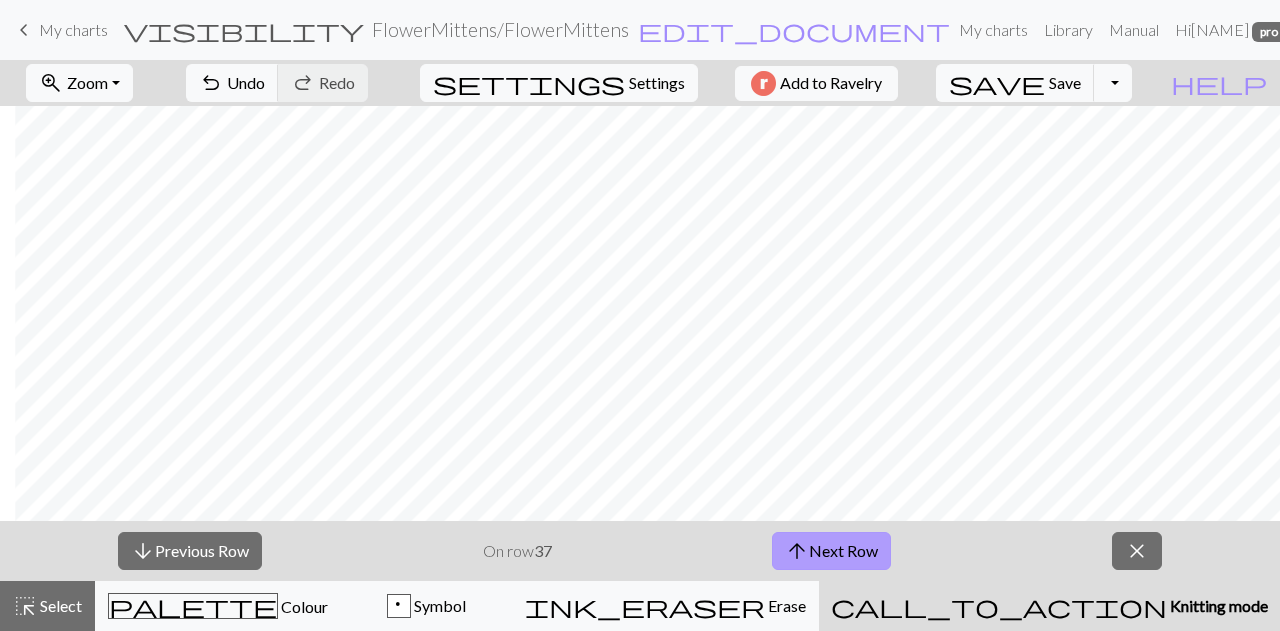click on "arrow_upward  Next Row" at bounding box center [831, 551] 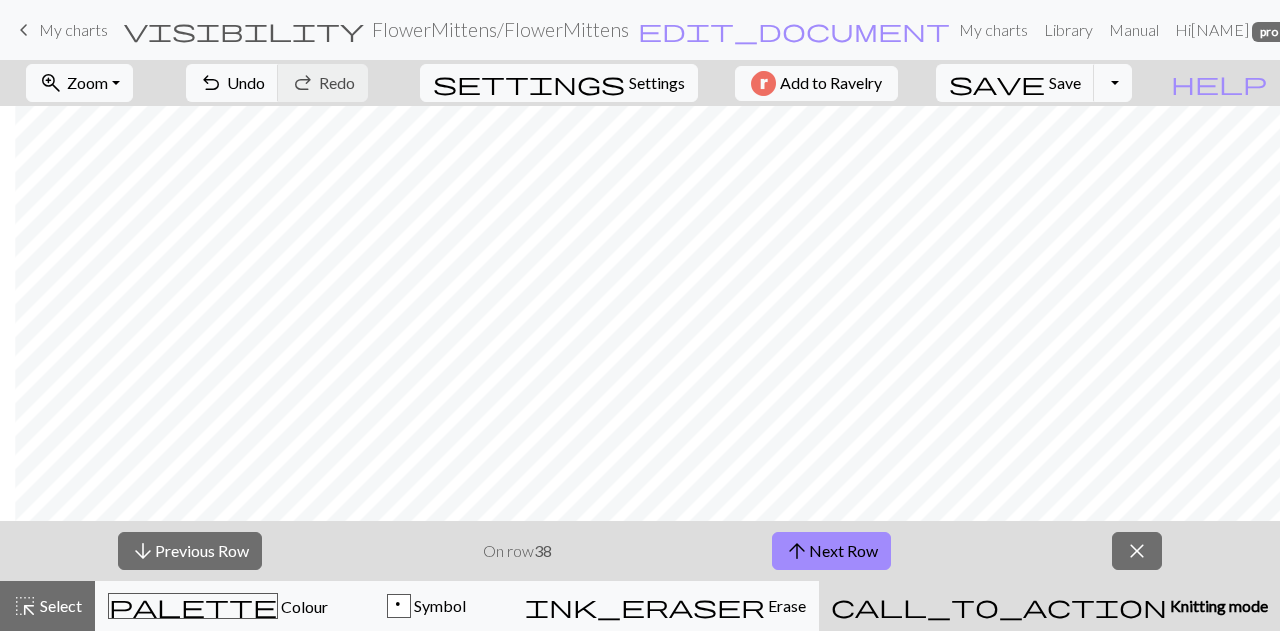 click on "My charts" at bounding box center [73, 29] 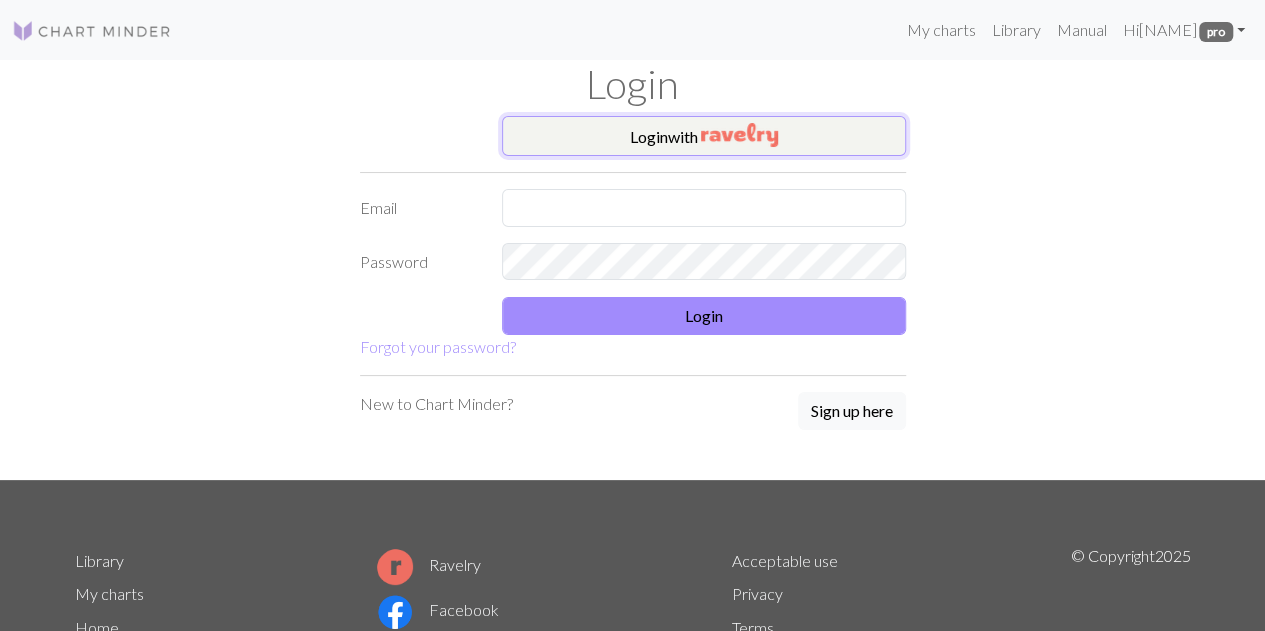 click at bounding box center [739, 135] 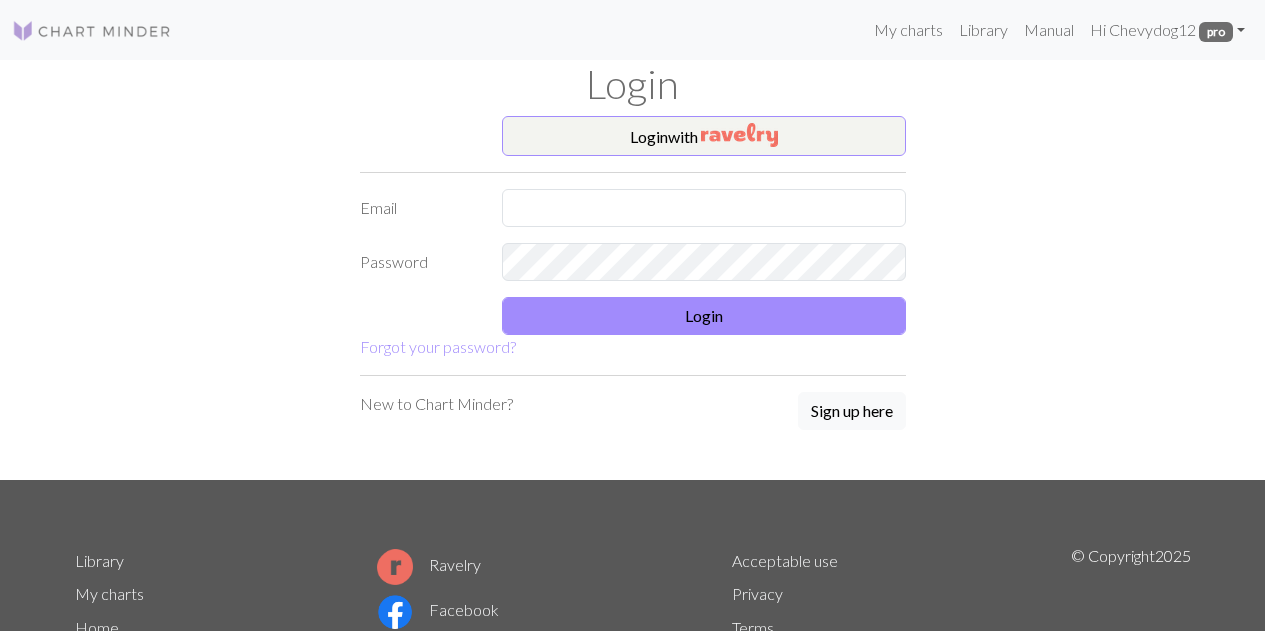 scroll, scrollTop: 0, scrollLeft: 0, axis: both 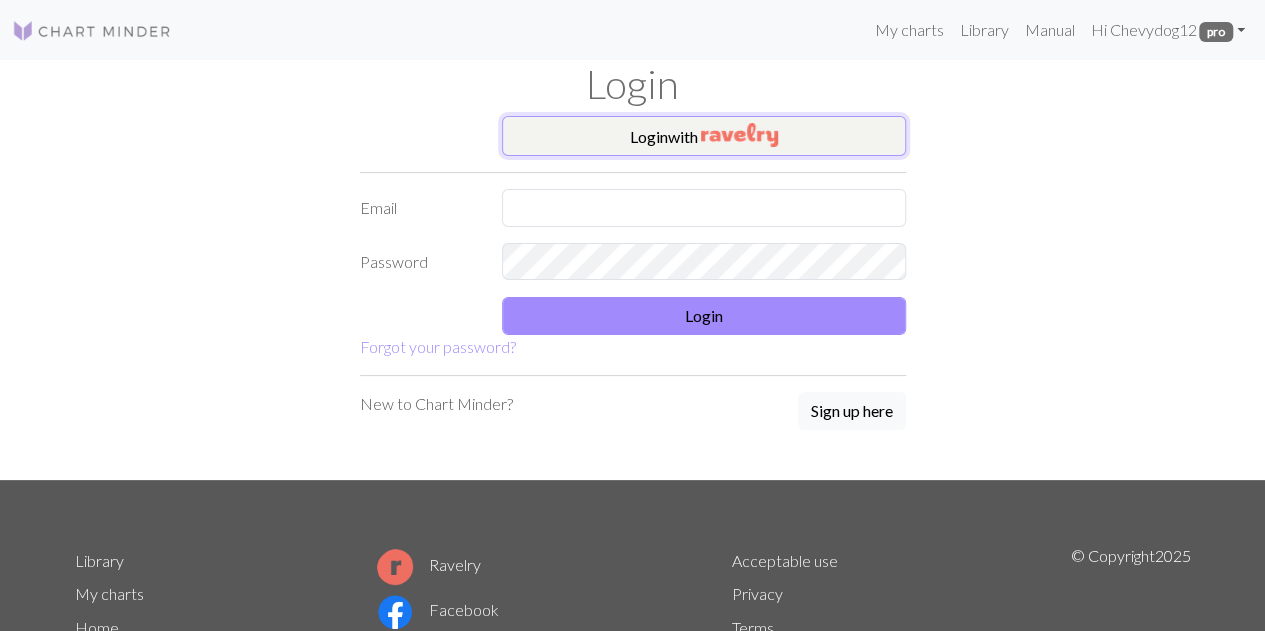 click on "Login  with" at bounding box center [704, 136] 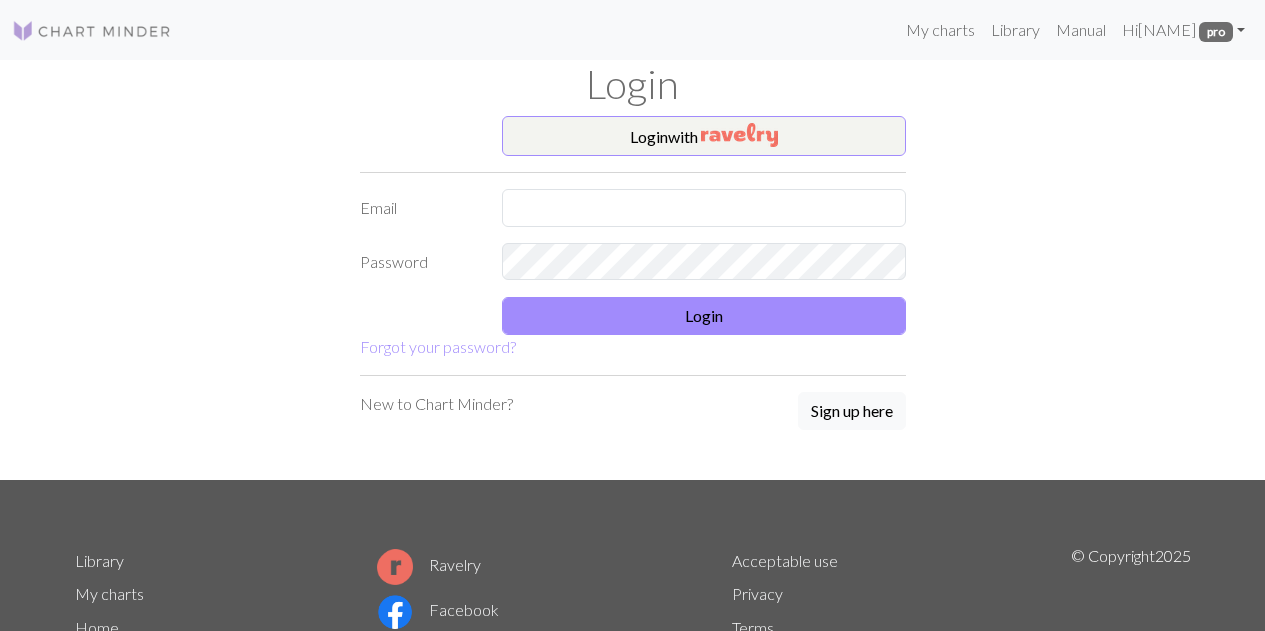 scroll, scrollTop: 0, scrollLeft: 0, axis: both 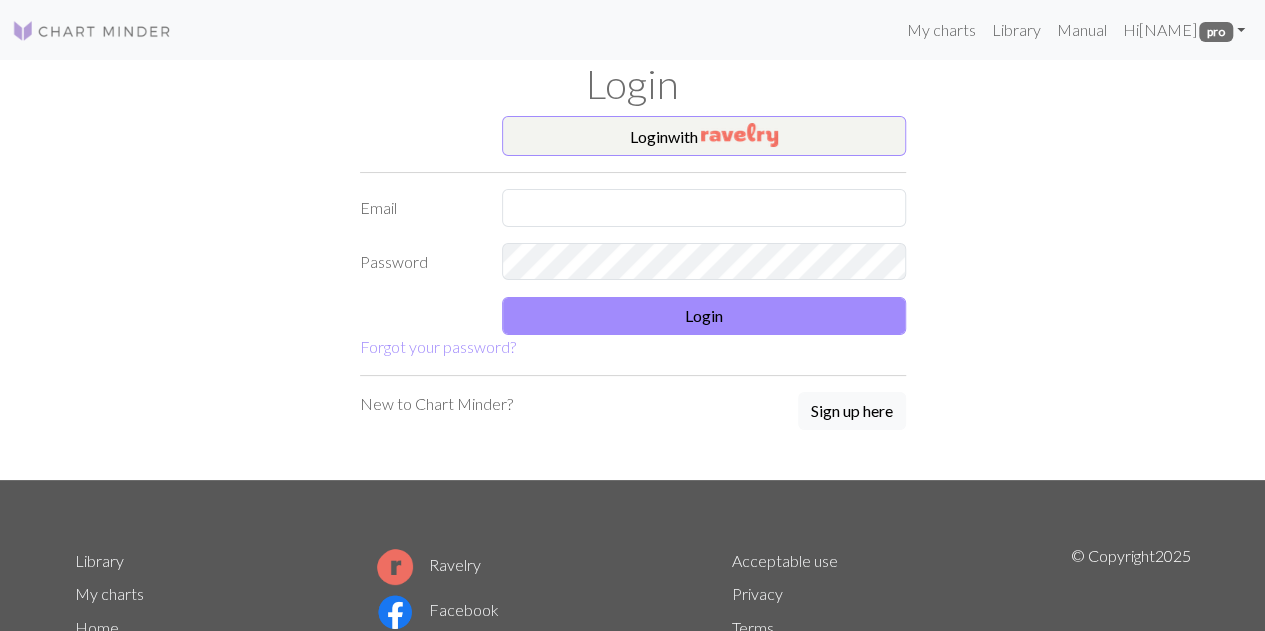 click at bounding box center (92, 31) 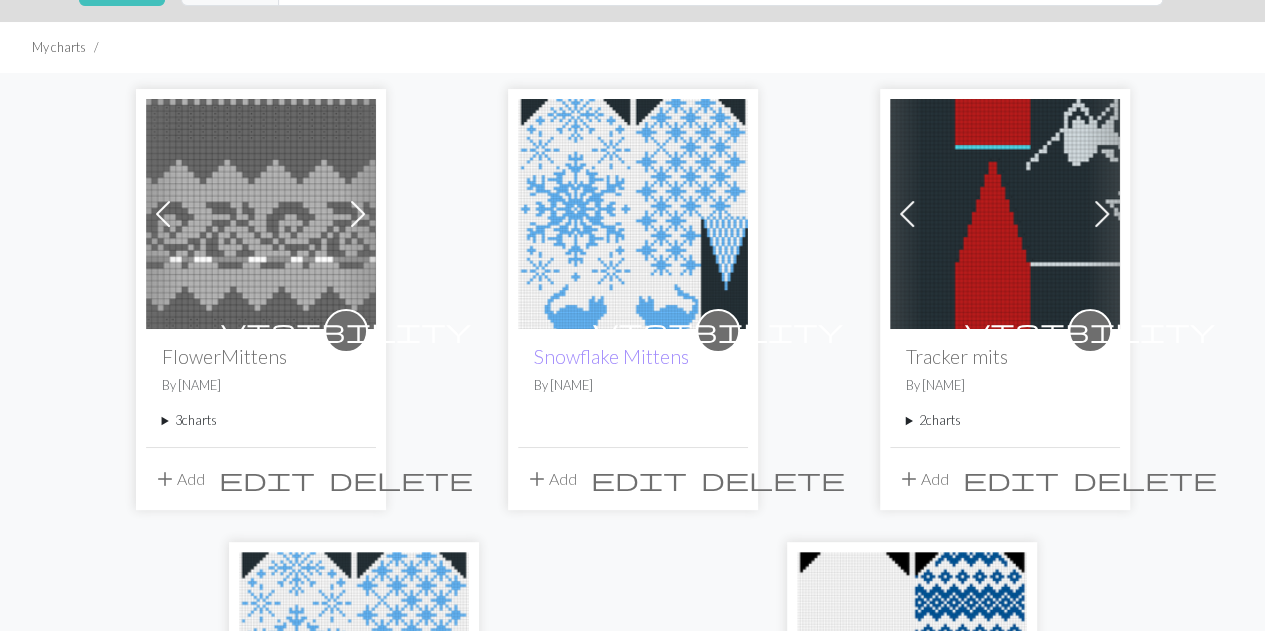 scroll, scrollTop: 109, scrollLeft: 0, axis: vertical 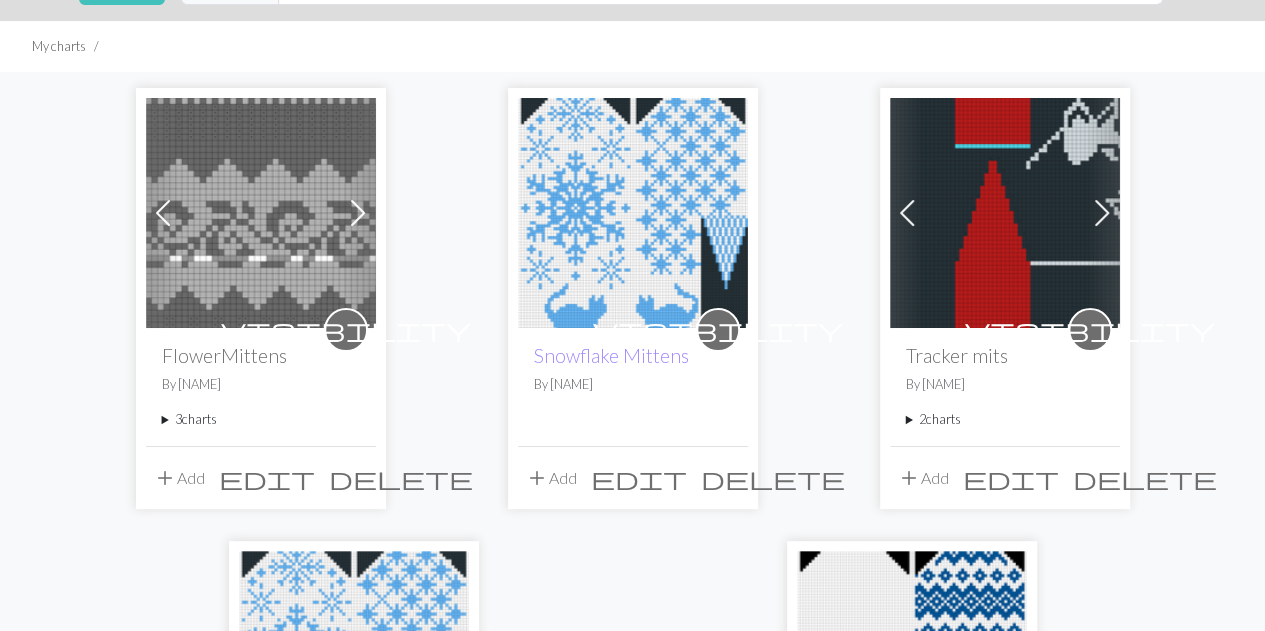 click on "3  charts" at bounding box center (261, 419) 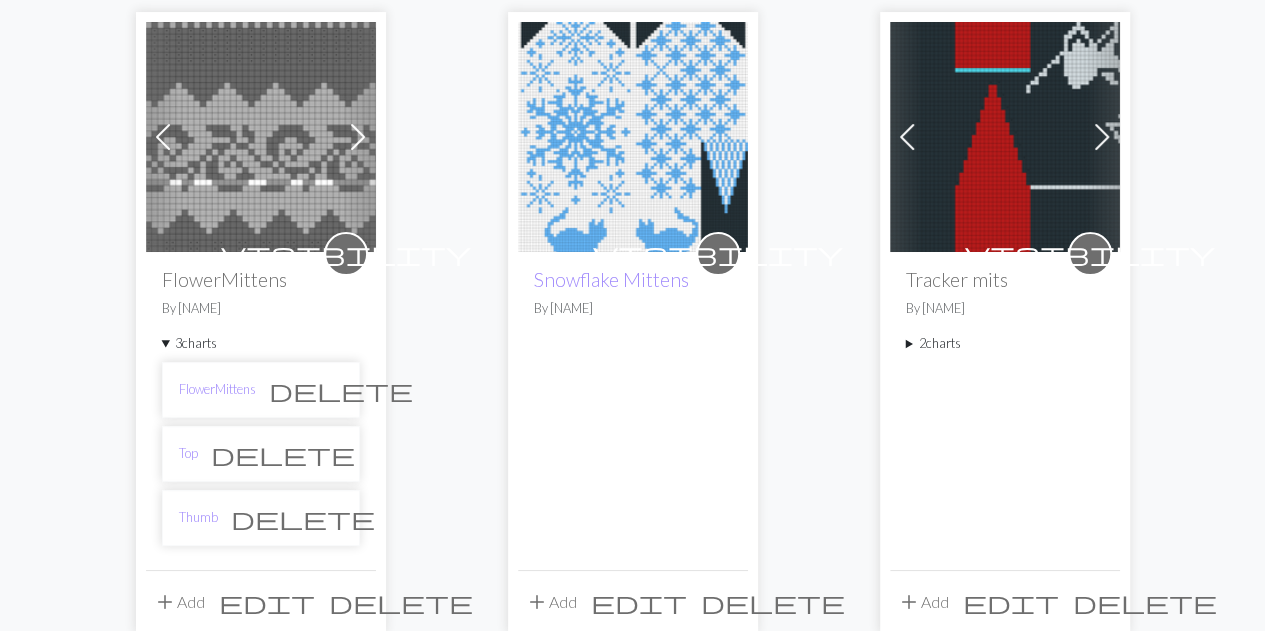 scroll, scrollTop: 197, scrollLeft: 0, axis: vertical 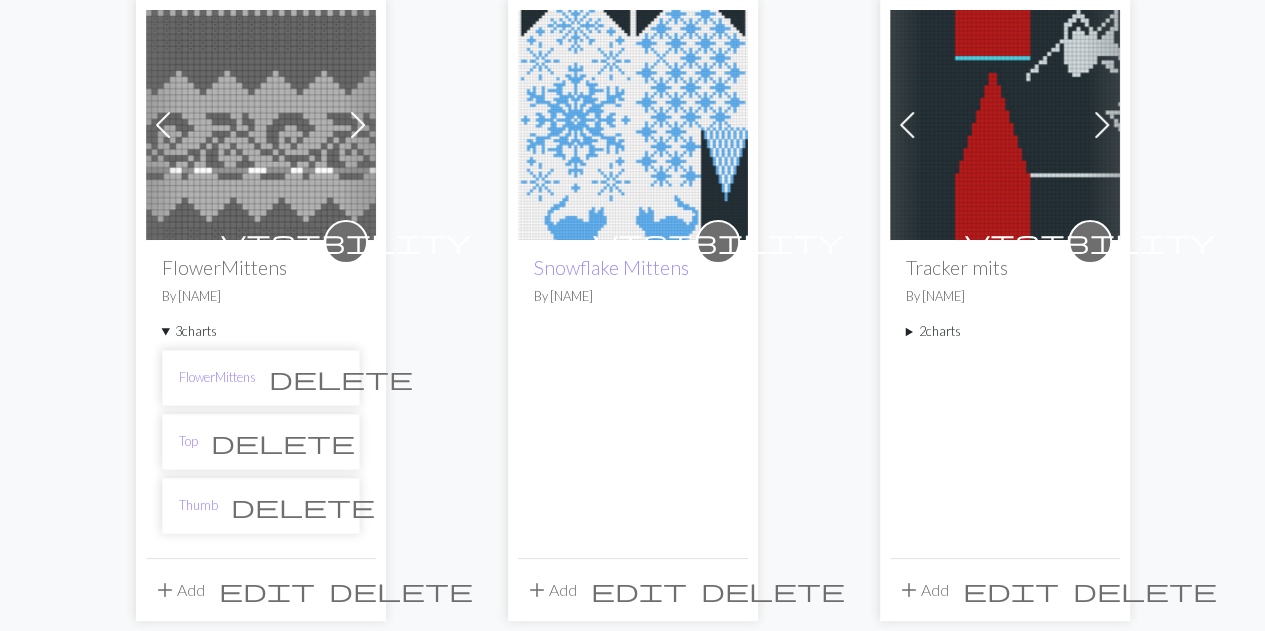 click on "Top delete" at bounding box center [261, 442] 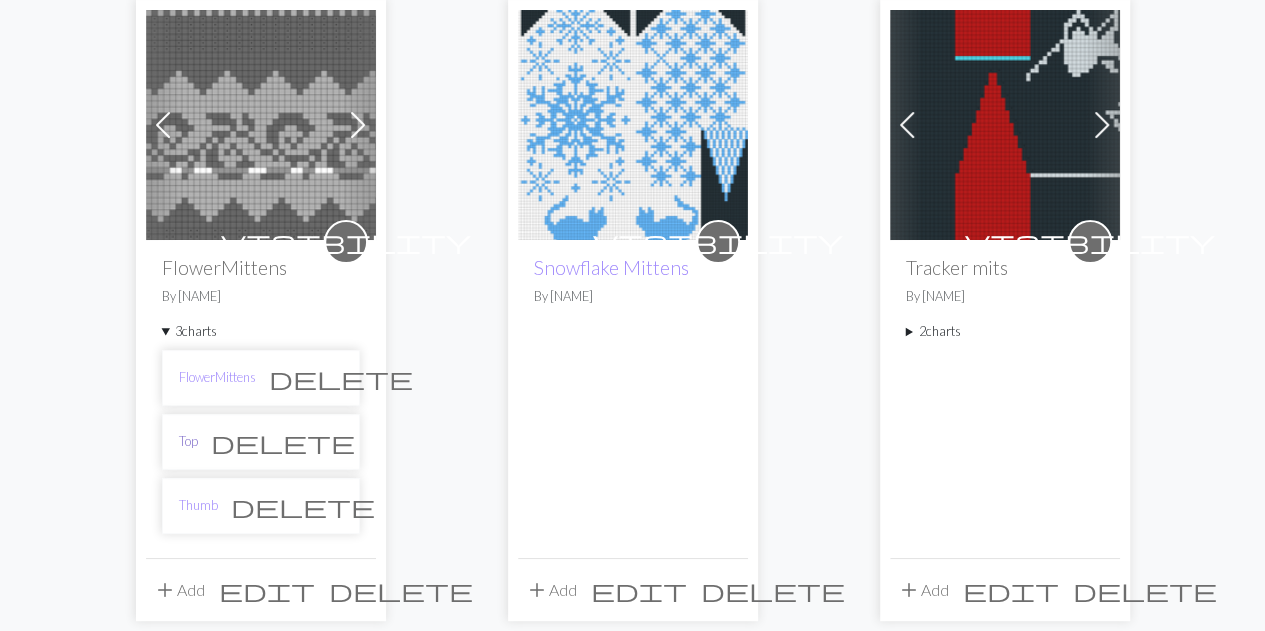 click on "Top" at bounding box center [188, 441] 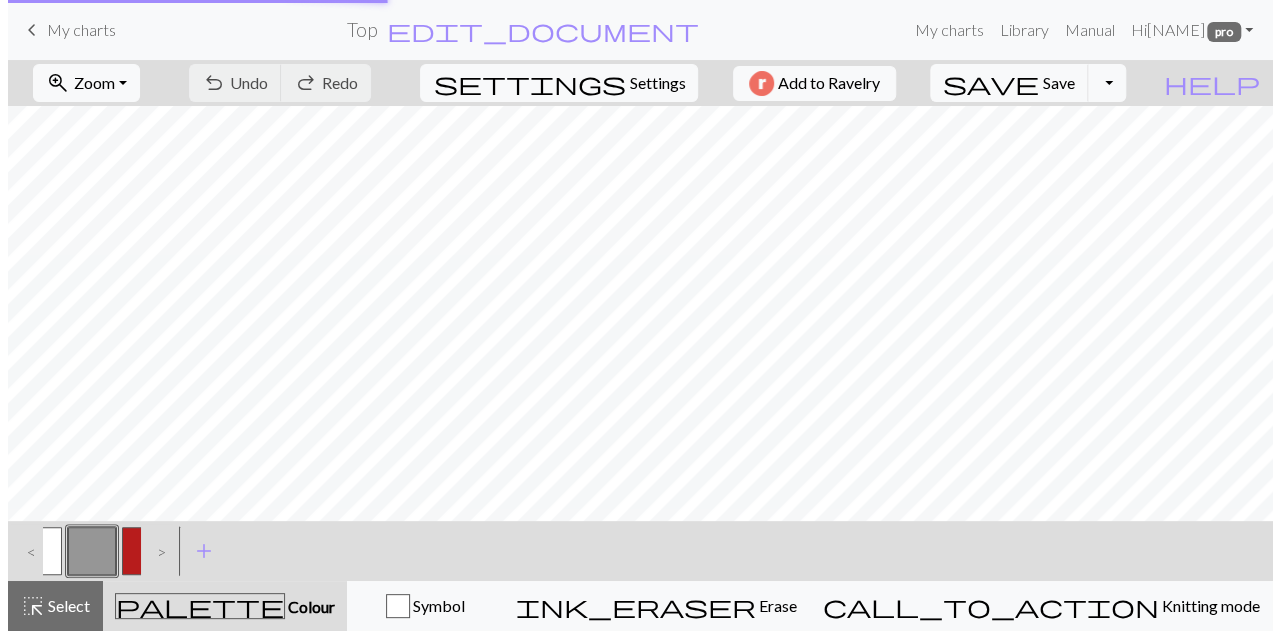 scroll, scrollTop: 0, scrollLeft: 0, axis: both 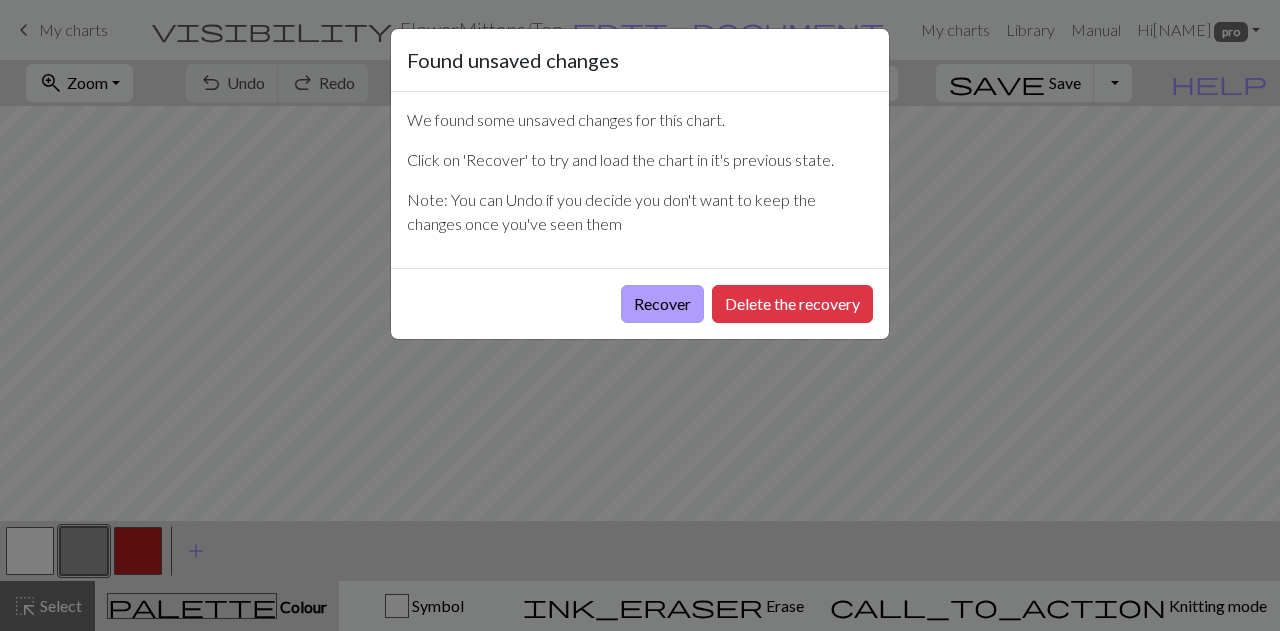 click on "Recover" at bounding box center [662, 304] 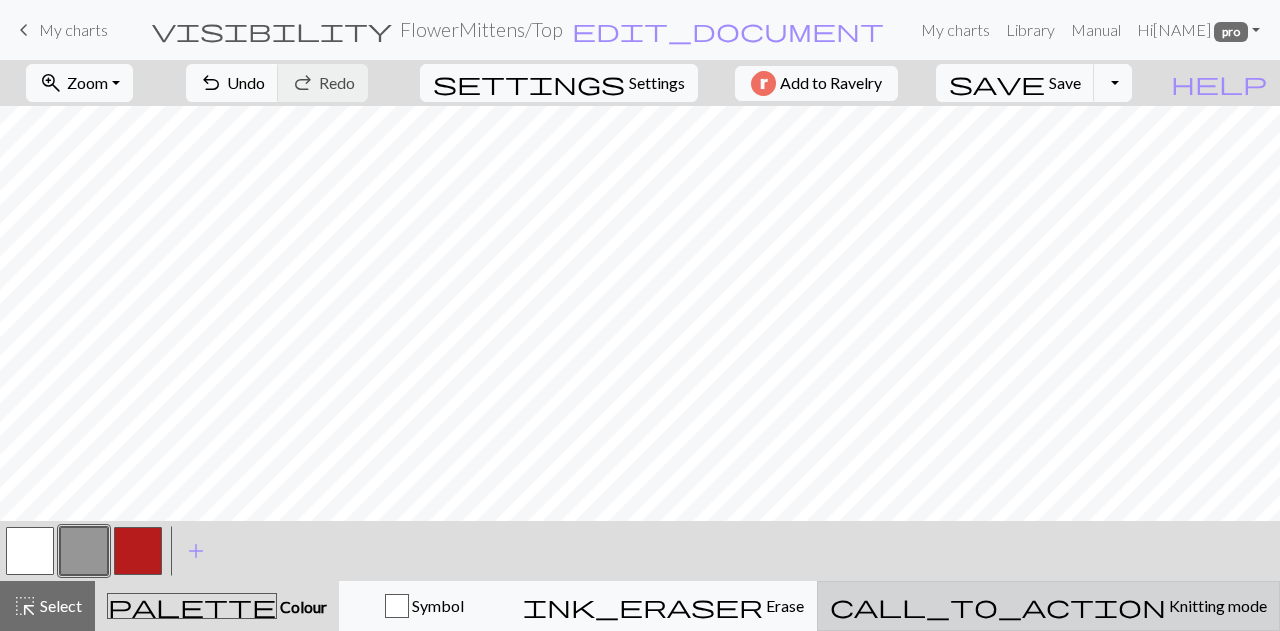 click on "call_to_action" at bounding box center [998, 606] 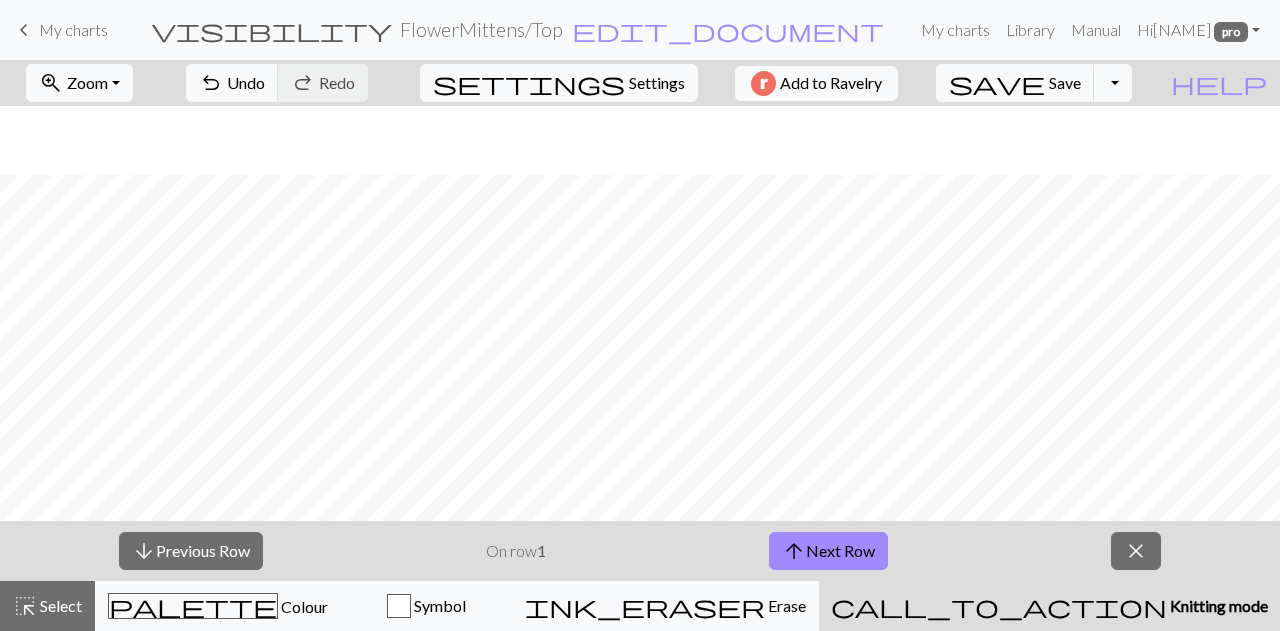 scroll, scrollTop: 845, scrollLeft: 0, axis: vertical 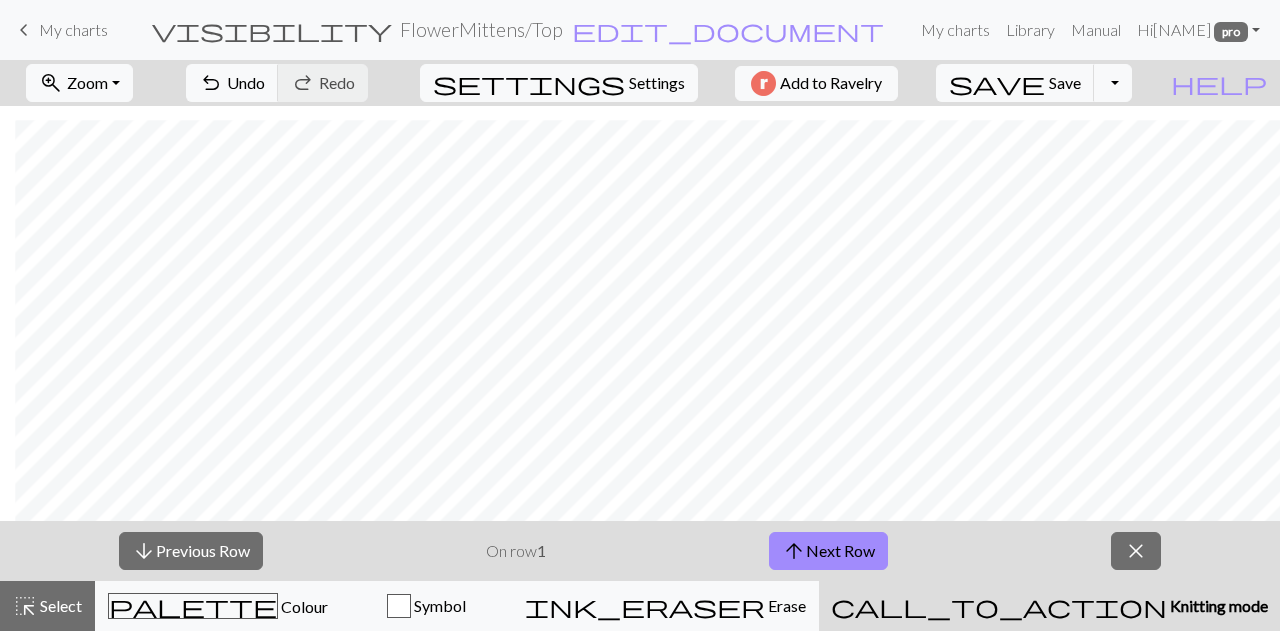 click on "keyboard_arrow_left   My charts visibility FlowerMittens  /  Top edit_document Edit settings My charts Library Manual Hi  Chevydog12   pro Account settings Logout" at bounding box center (640, 30) 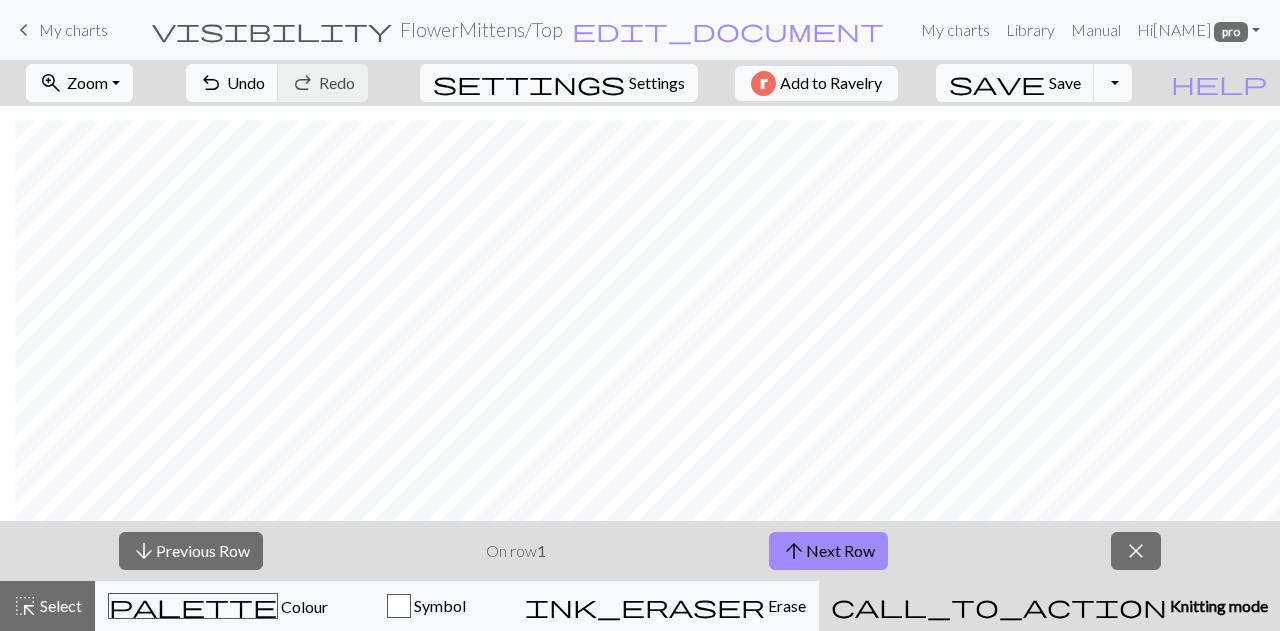 click on "Zoom" at bounding box center [87, 82] 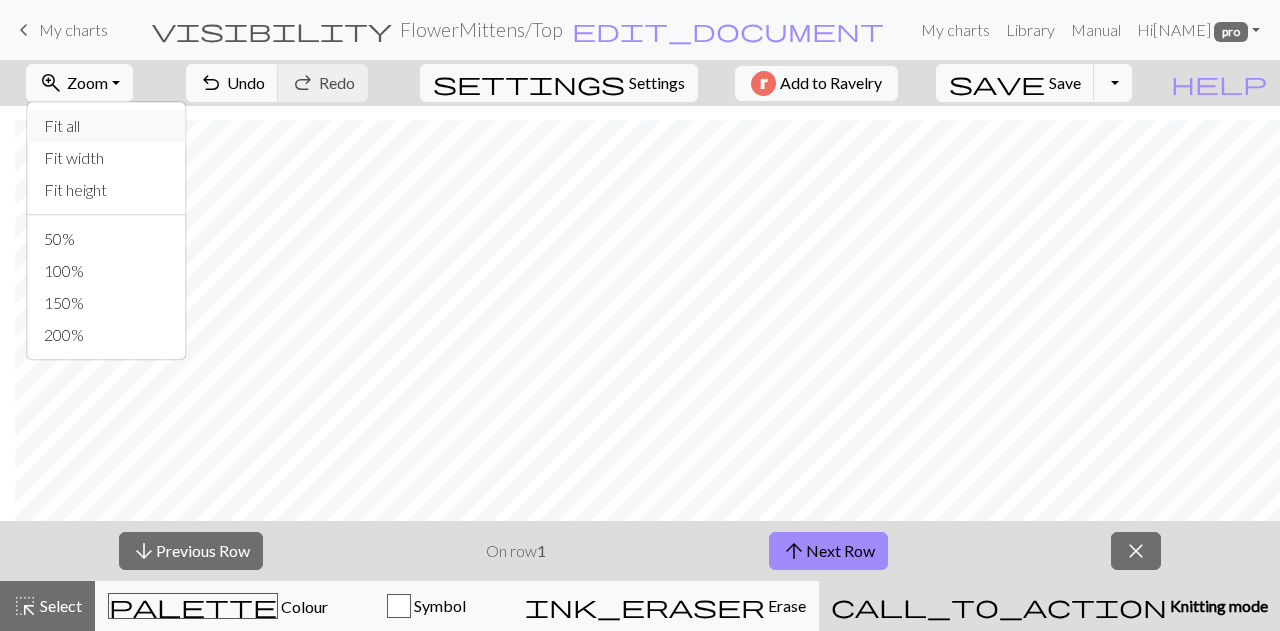 click on "Fit all" at bounding box center (107, 126) 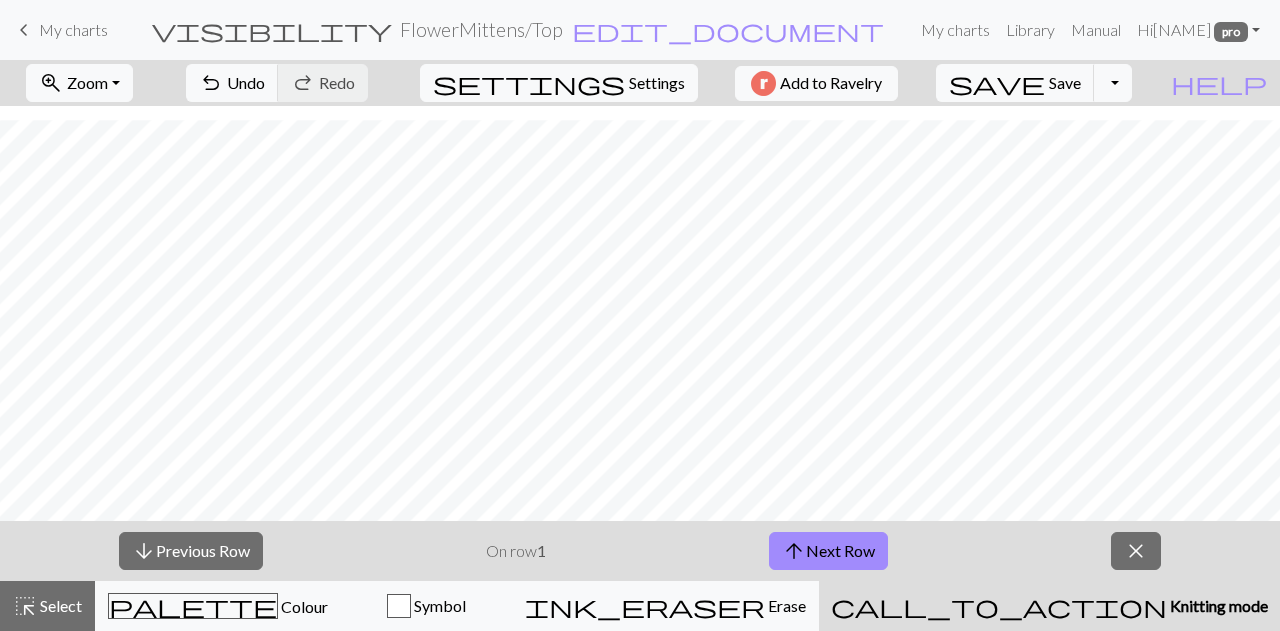 scroll, scrollTop: 329, scrollLeft: 0, axis: vertical 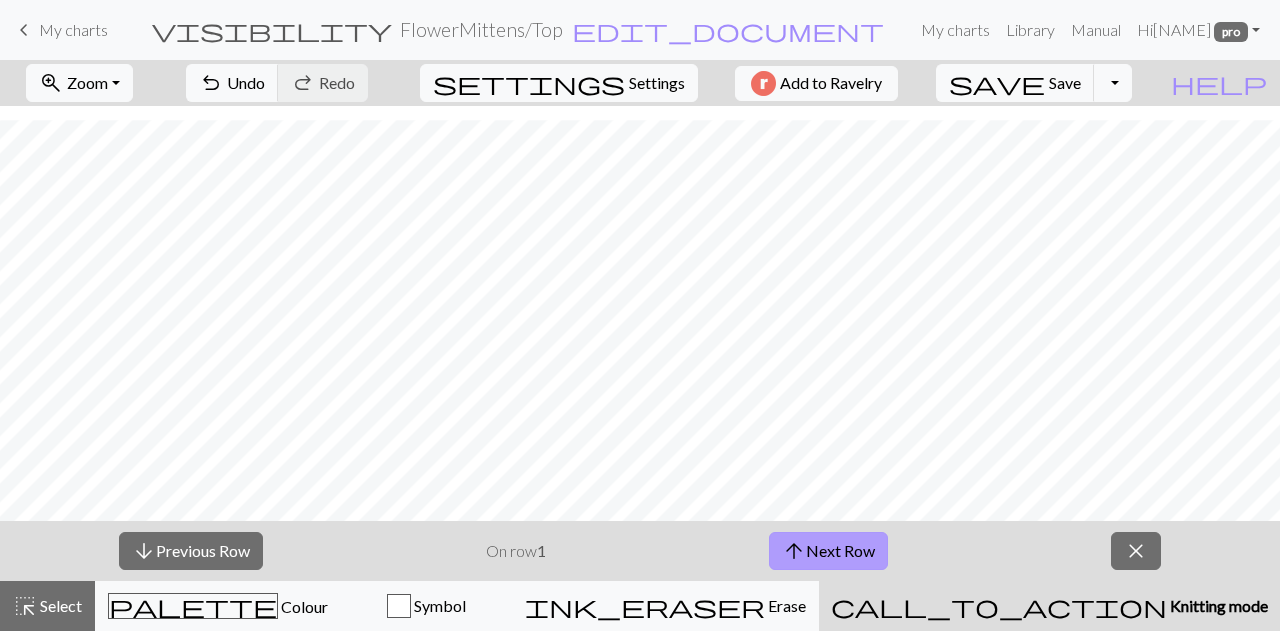 click on "arrow_upward  Next Row" at bounding box center (828, 551) 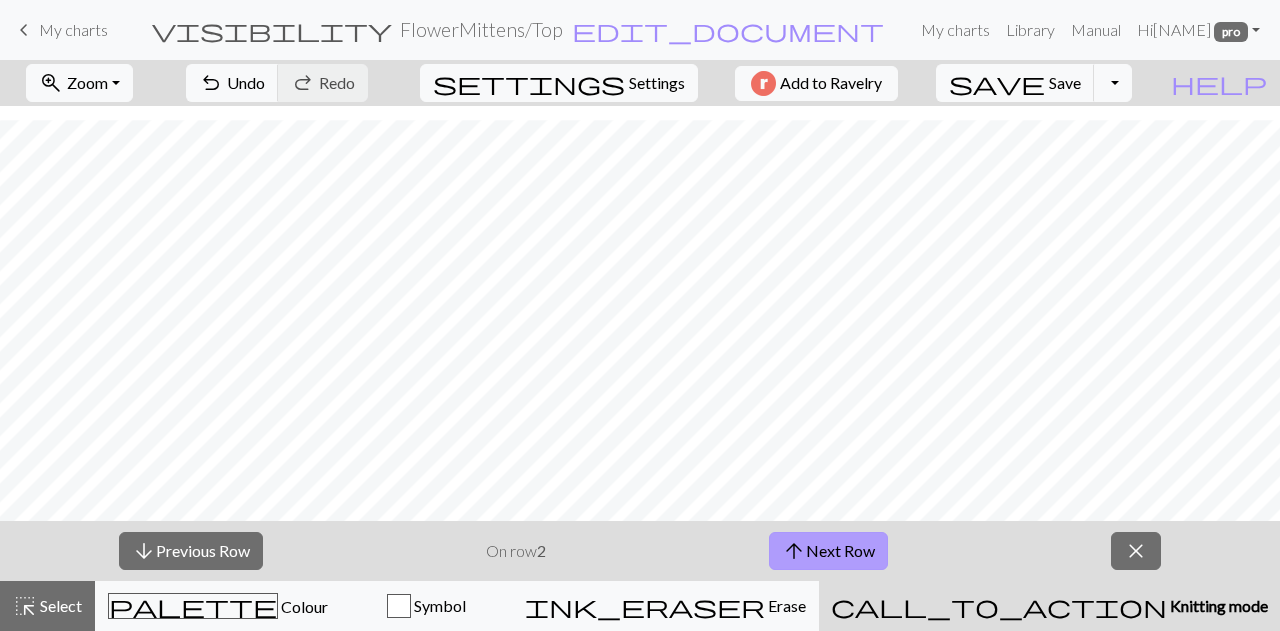click on "arrow_upward" at bounding box center [794, 551] 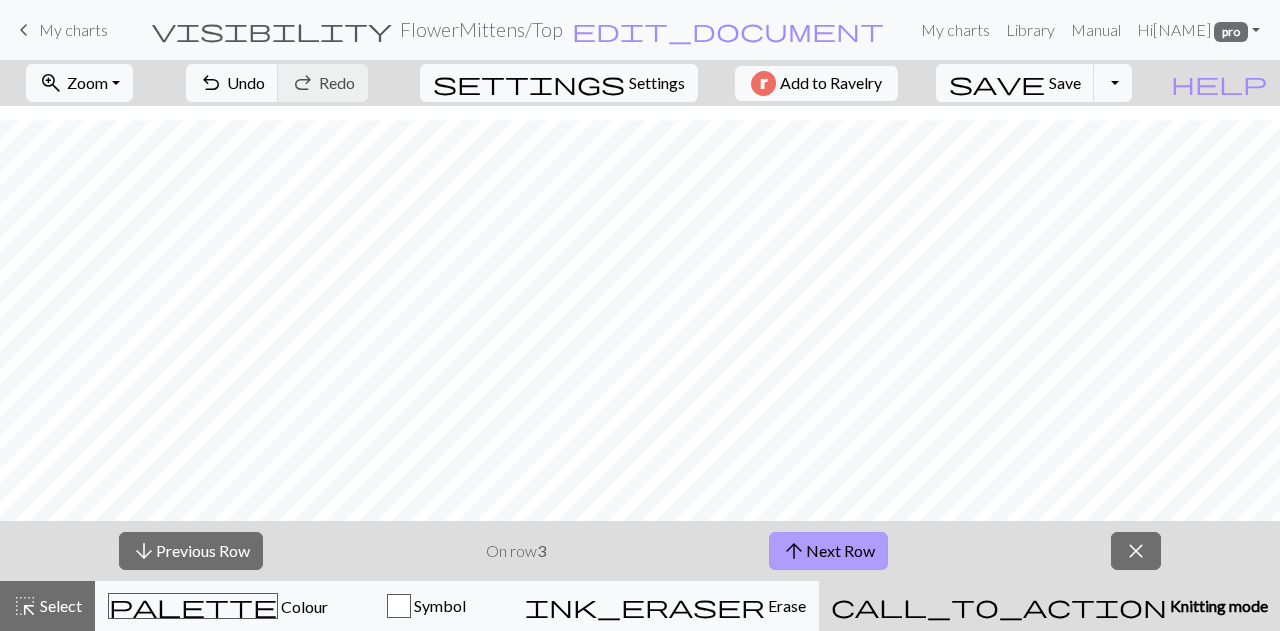 click on "arrow_upward  Next Row" at bounding box center [828, 551] 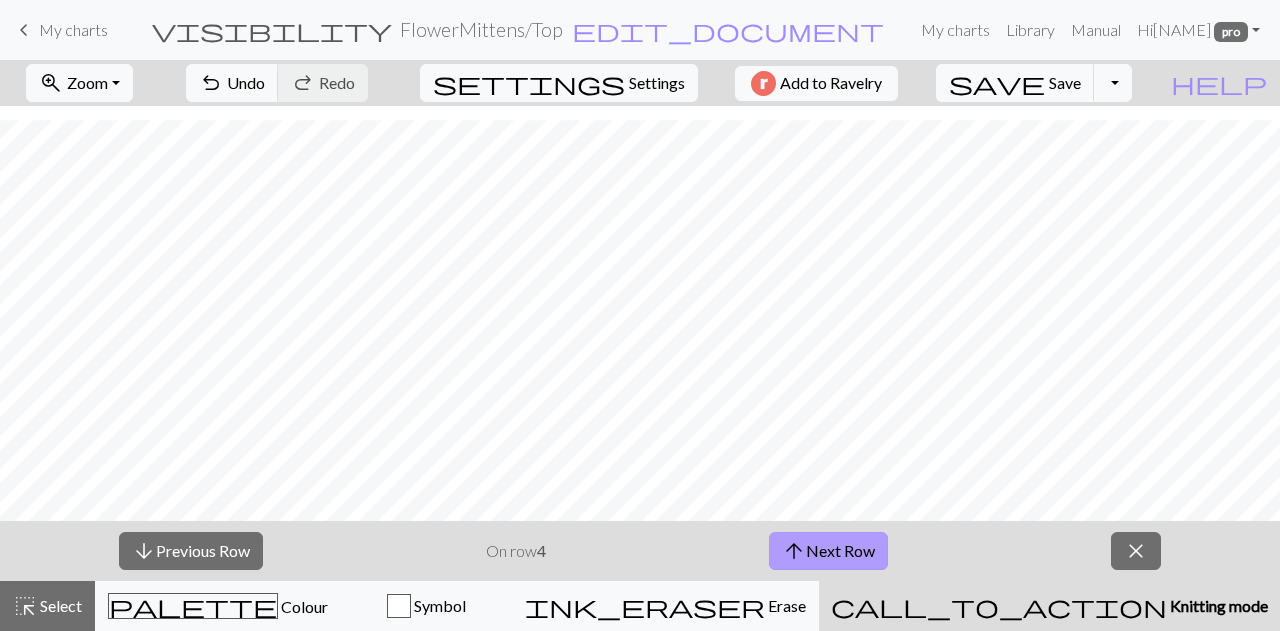 click on "arrow_upward  Next Row" at bounding box center [828, 551] 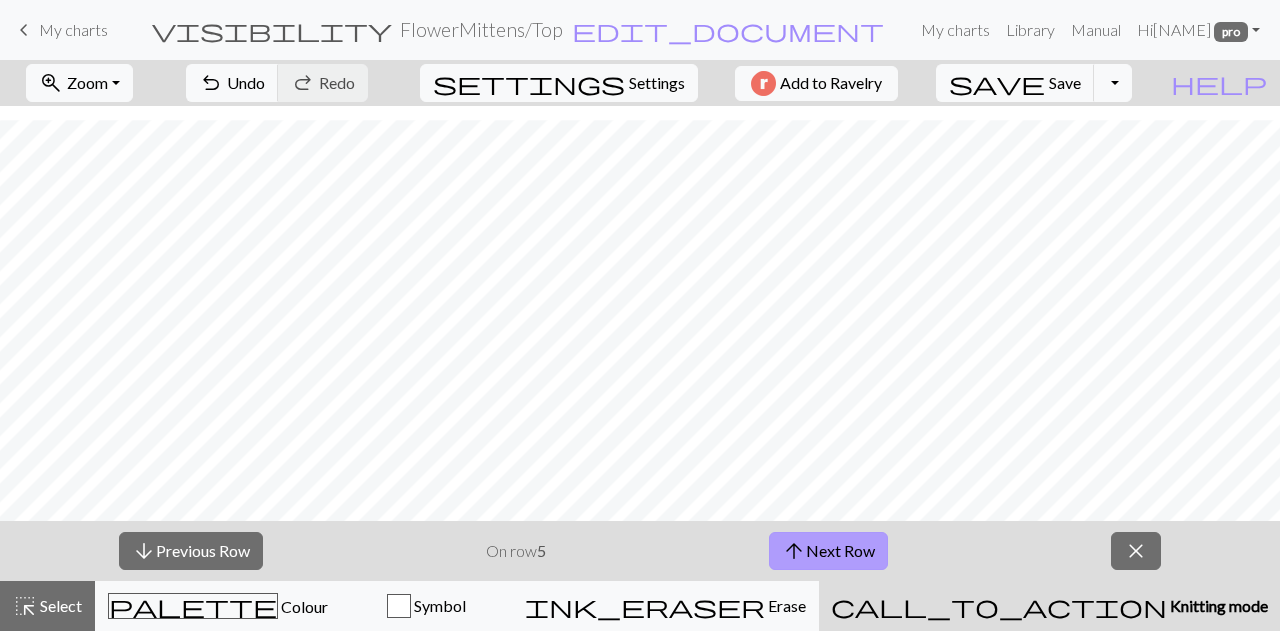 click on "arrow_upward  Next Row" at bounding box center [828, 551] 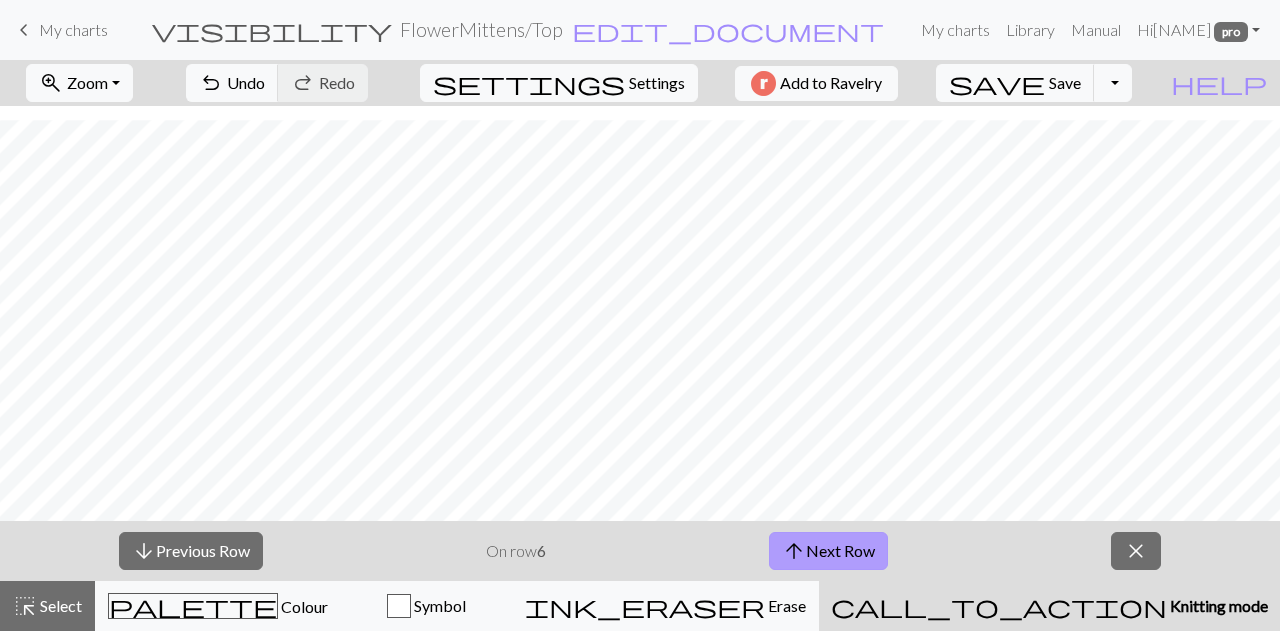 click on "arrow_upward  Next Row" at bounding box center [828, 551] 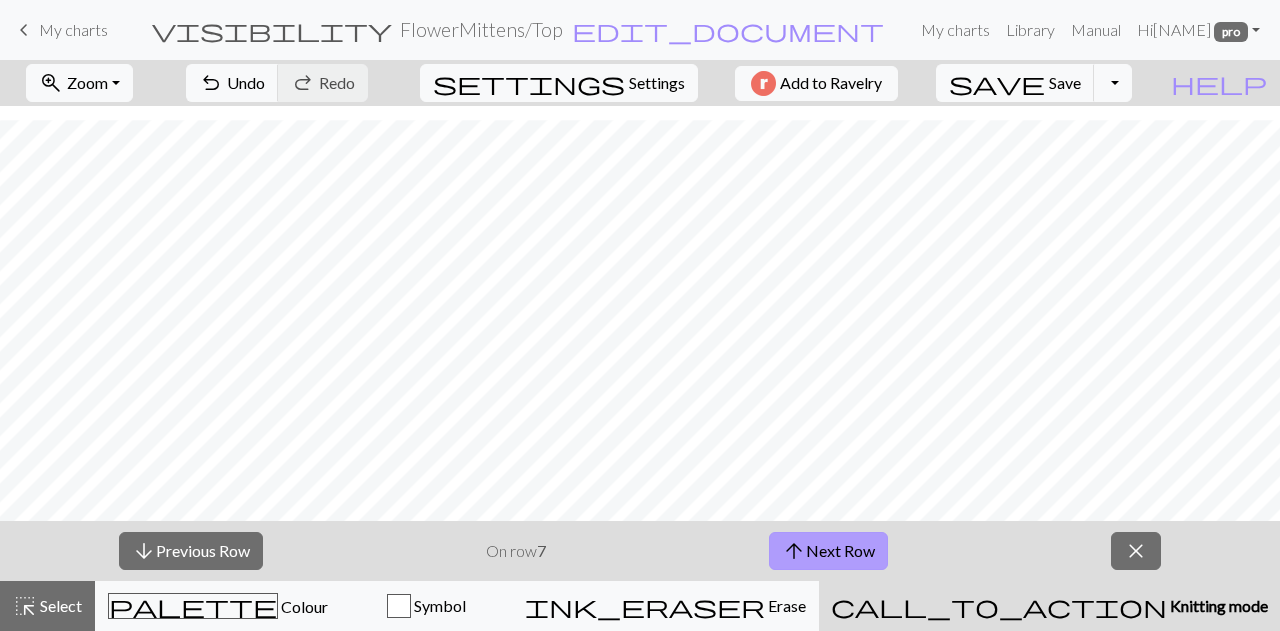 click on "arrow_upward  Next Row" at bounding box center (828, 551) 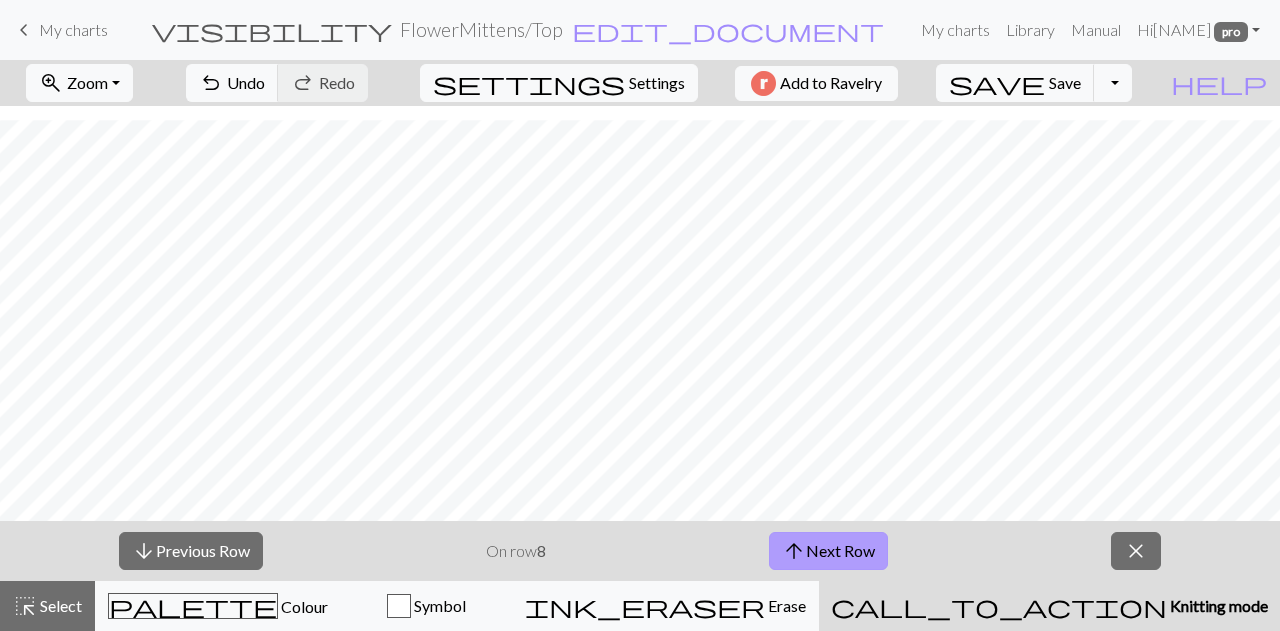 click on "arrow_upward  Next Row" at bounding box center [828, 551] 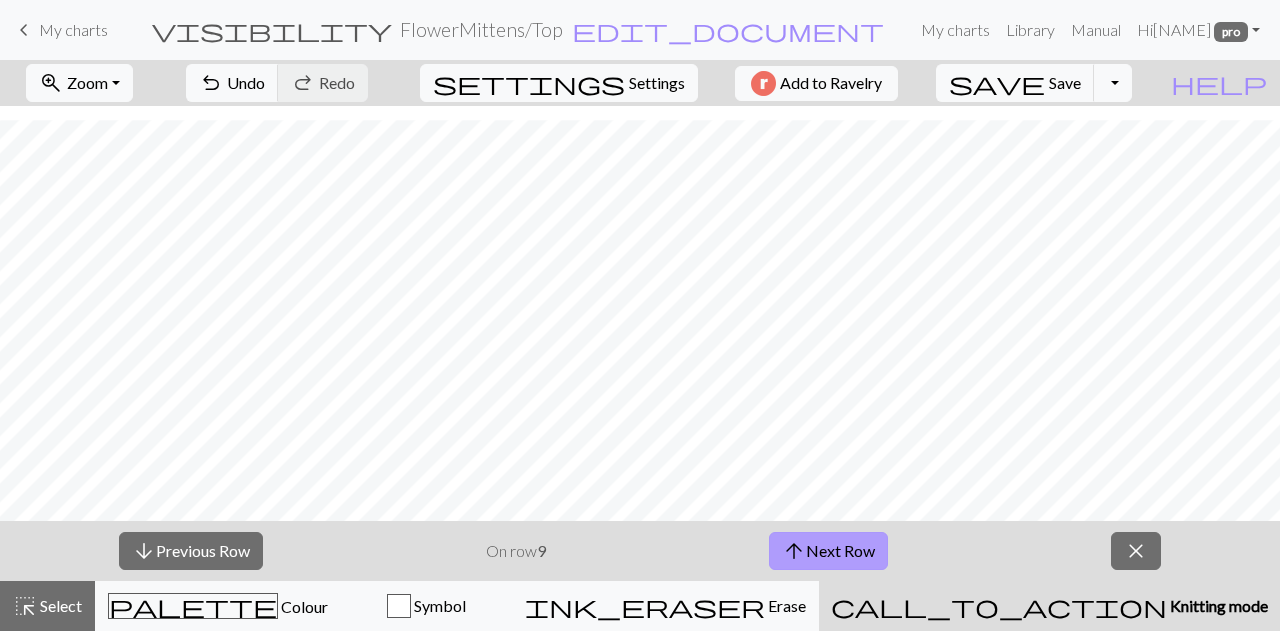 click on "arrow_upward  Next Row" at bounding box center (828, 551) 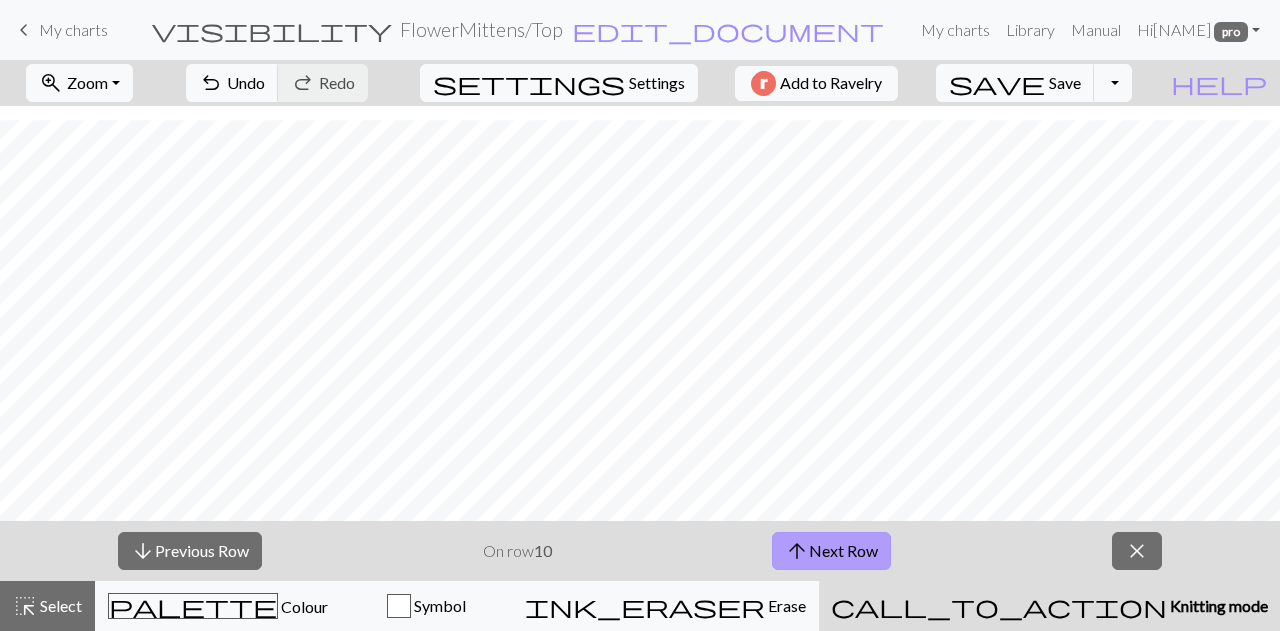 click on "arrow_upward  Next Row" at bounding box center (831, 551) 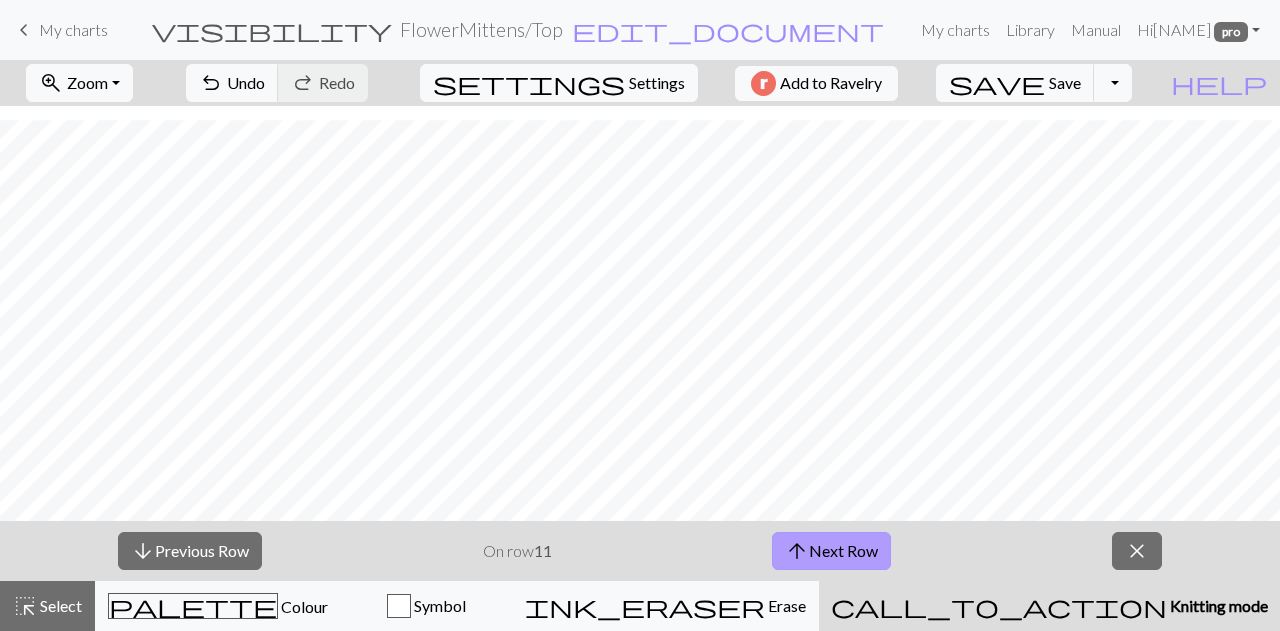 click on "arrow_upward  Next Row" at bounding box center [831, 551] 